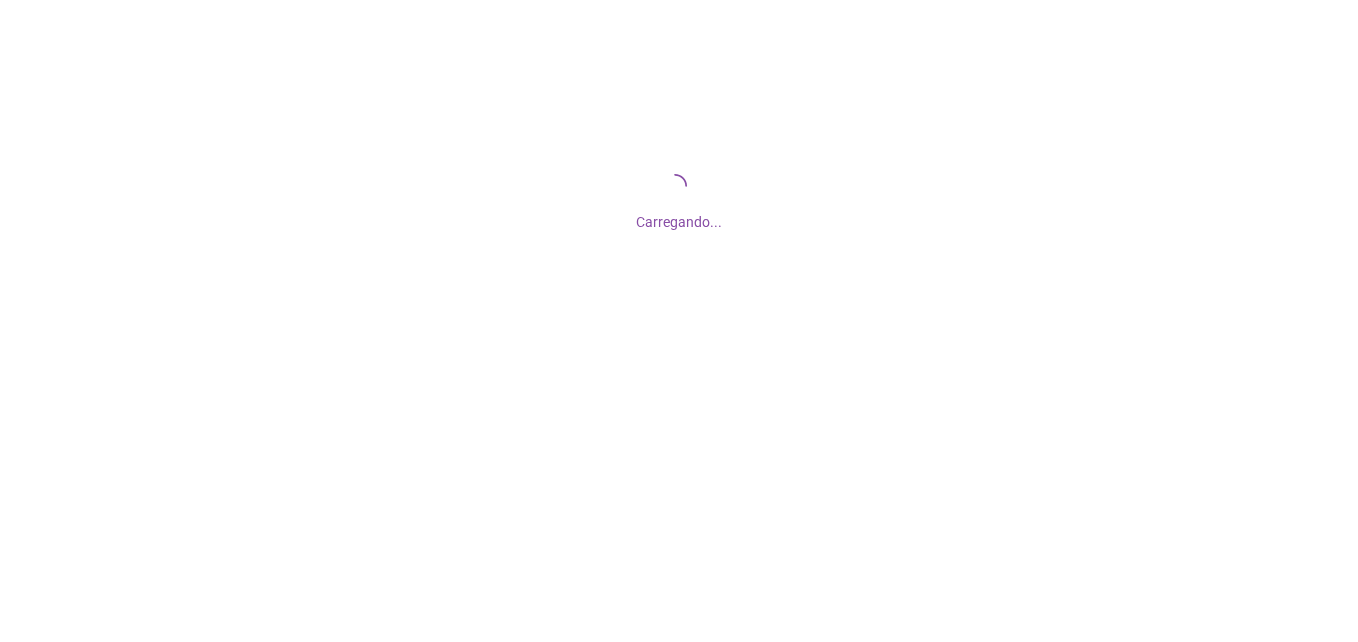 scroll, scrollTop: 0, scrollLeft: 0, axis: both 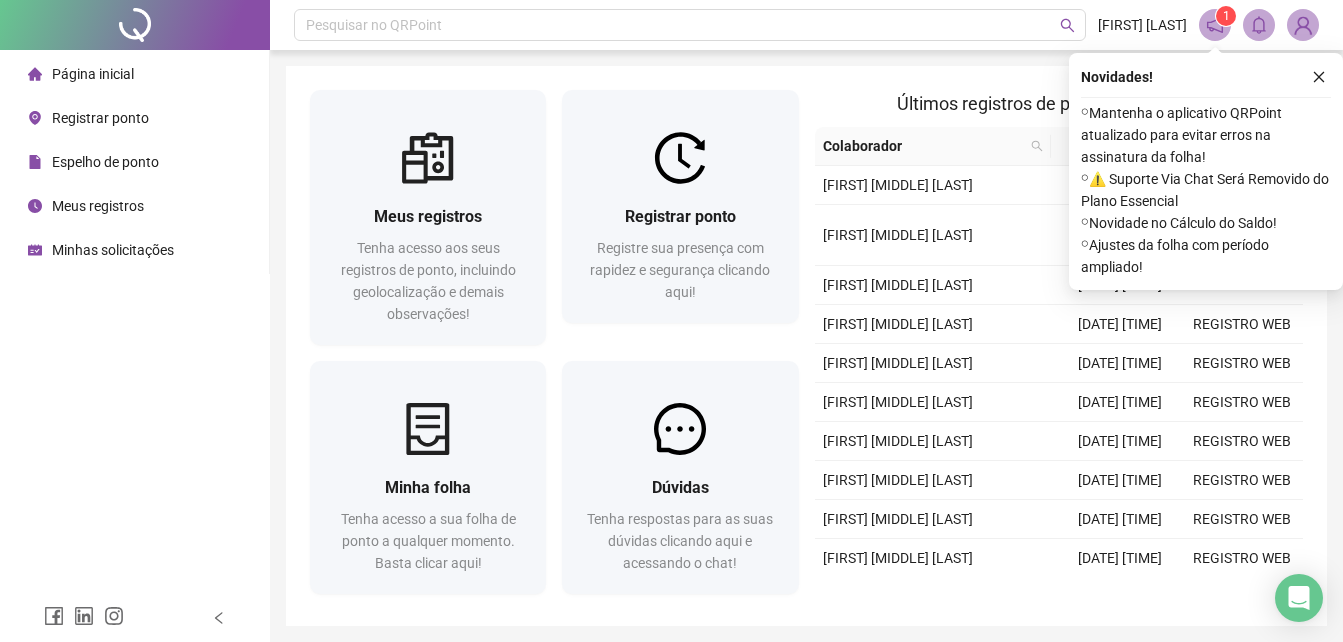 click on "Novidades ! ⚬  Mantenha o aplicativo QRPoint atualizado para evitar erros na assinatura da folha! ⚬  ⚠️ Suporte Via Chat Será Removido do Plano Essencial ⚬  Novidade no Cálculo do Saldo! ⚬  Ajustes da folha com período ampliado!" at bounding box center (1206, 171) 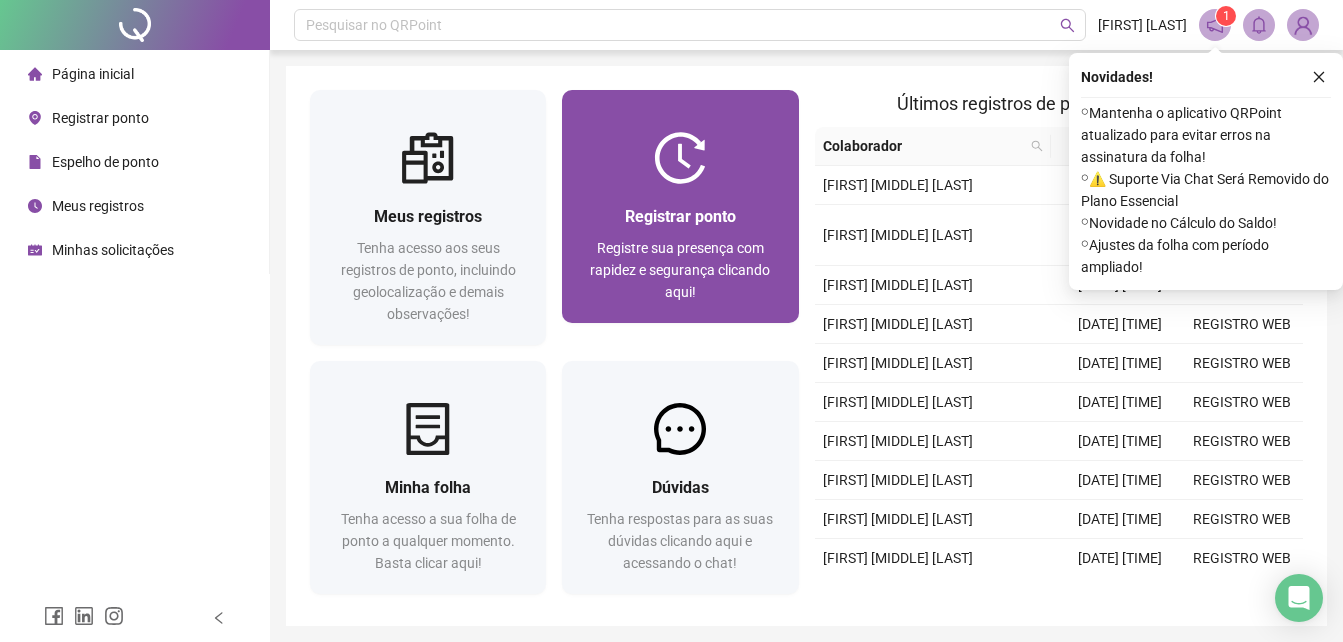 click on "Registrar ponto" at bounding box center [680, 216] 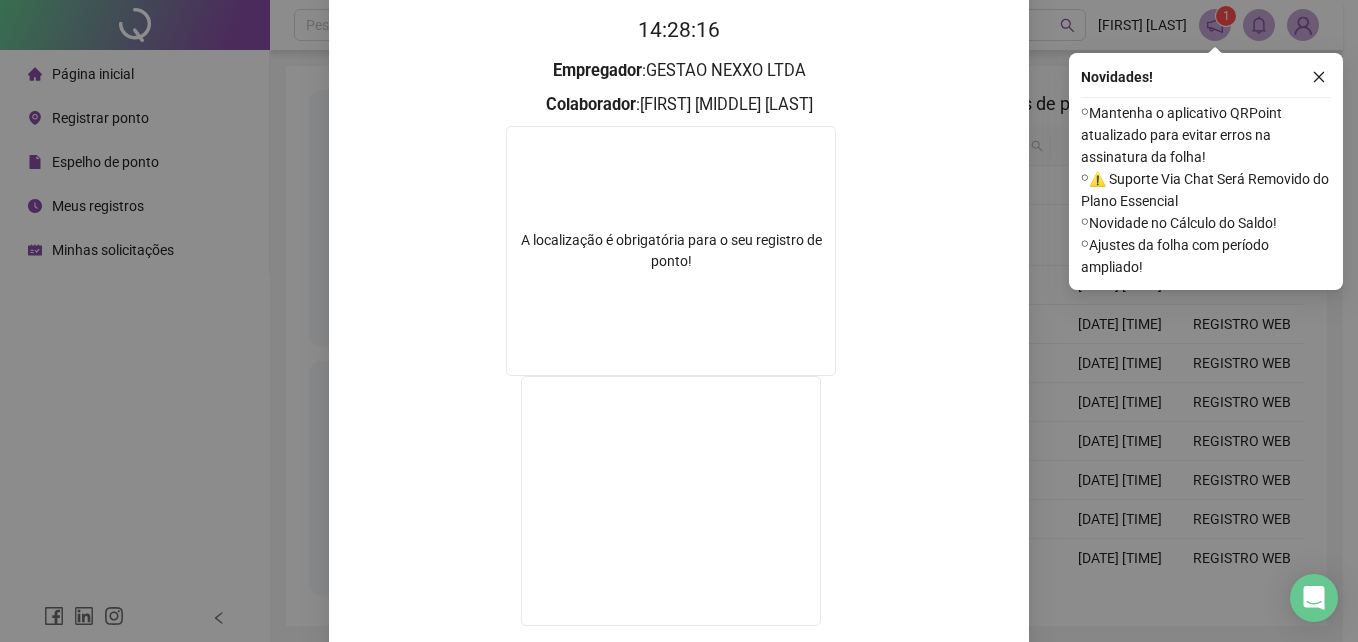 scroll, scrollTop: 323, scrollLeft: 0, axis: vertical 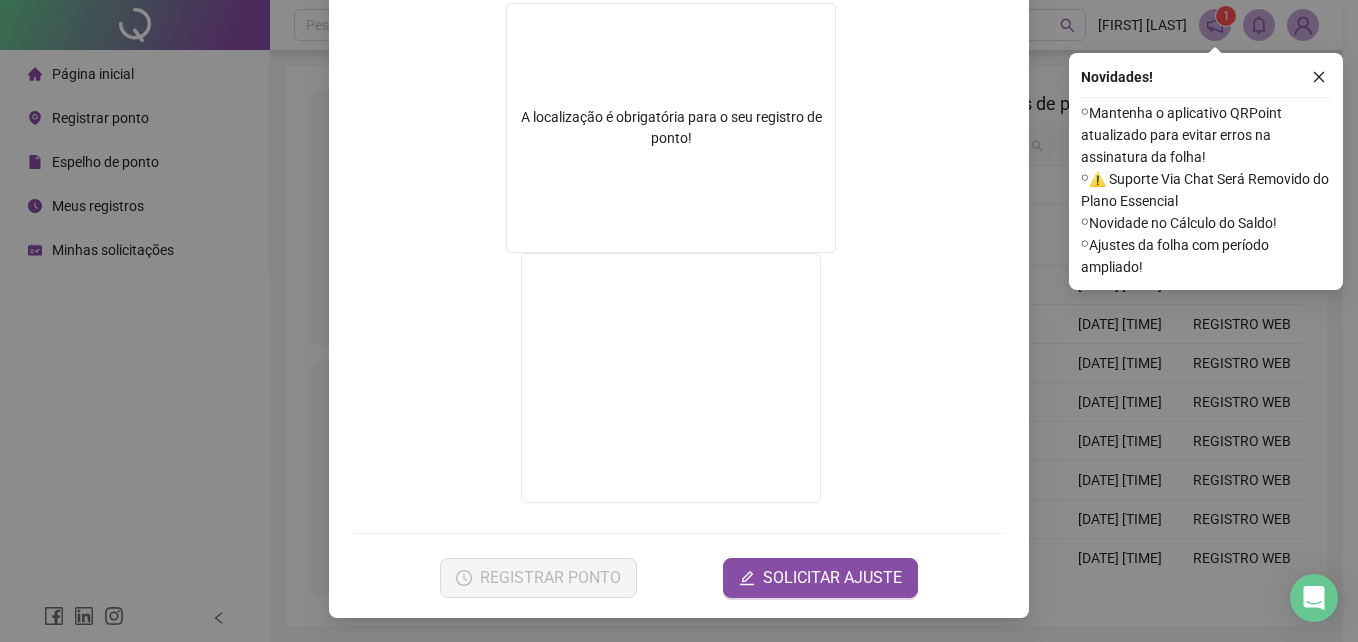click on "Registro de ponto web 14:28:17 Empregador :  GESTAO NEXXO LTDA Colaborador :  VICTOR SOUZA DE QUEIROZ TAVARES A localização é obrigatória para o seu registro de ponto! REGISTRAR PONTO SOLICITAR AJUSTE" at bounding box center [679, 321] 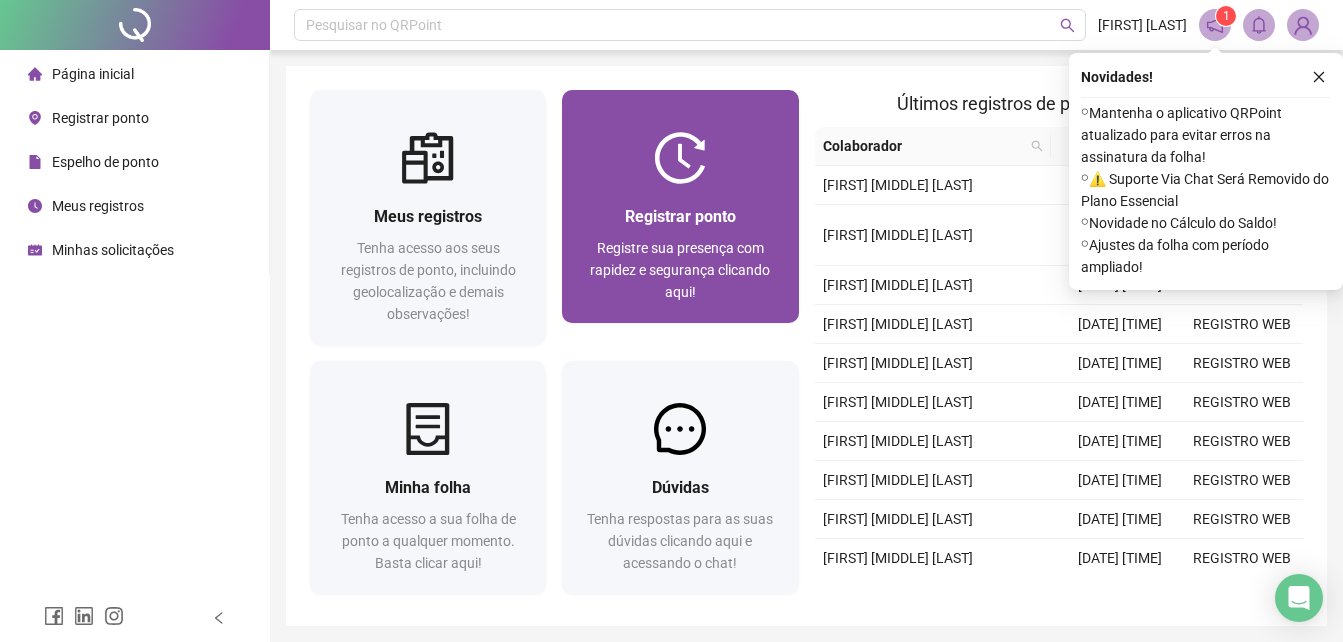 click on "Registre sua presença com rapidez e segurança clicando aqui!" at bounding box center [680, 270] 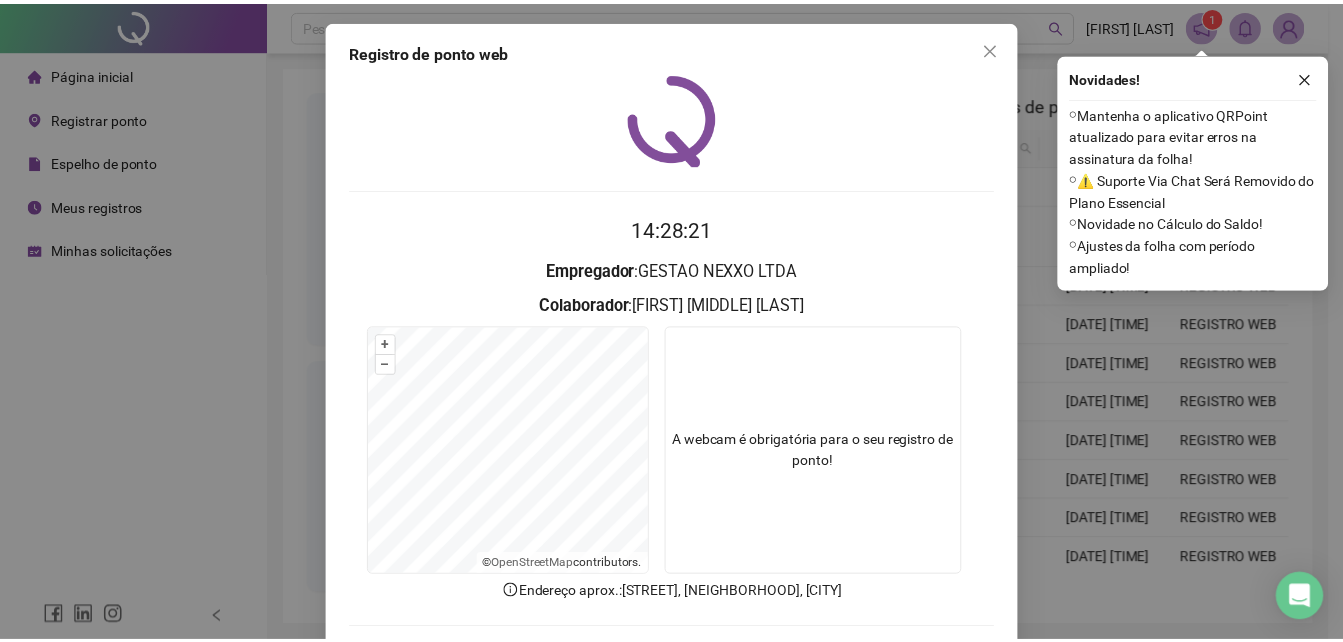 scroll, scrollTop: 95, scrollLeft: 0, axis: vertical 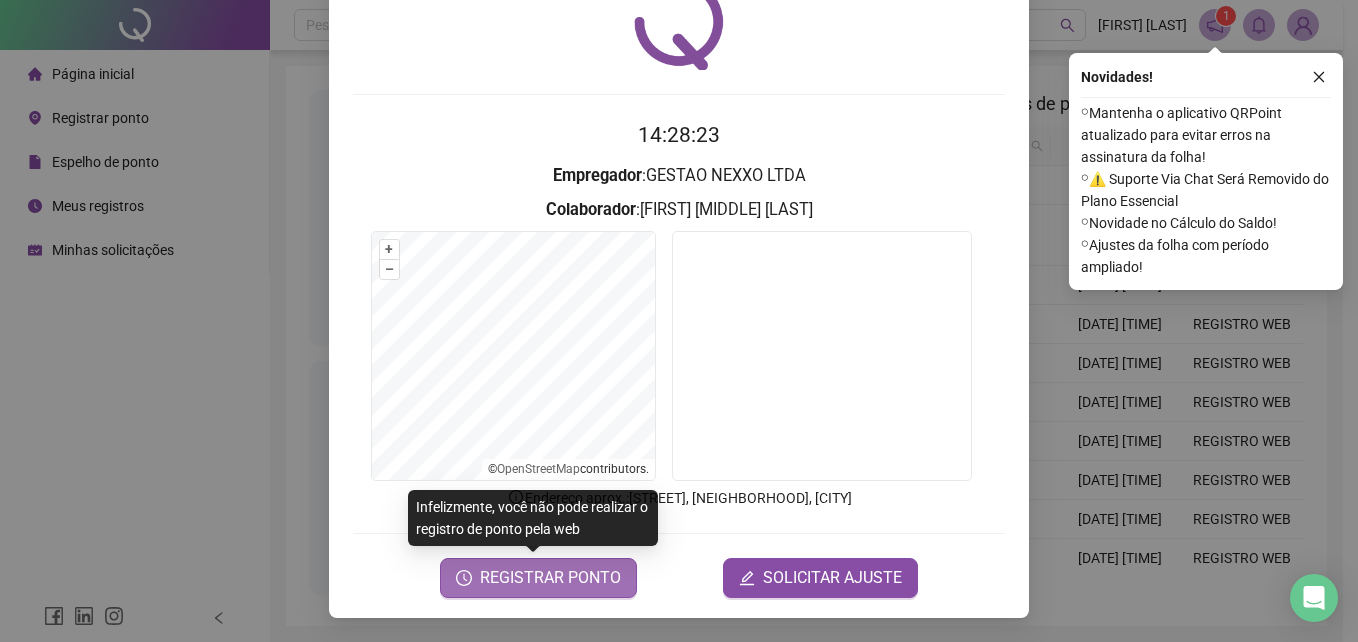 click on "REGISTRAR PONTO" at bounding box center [550, 578] 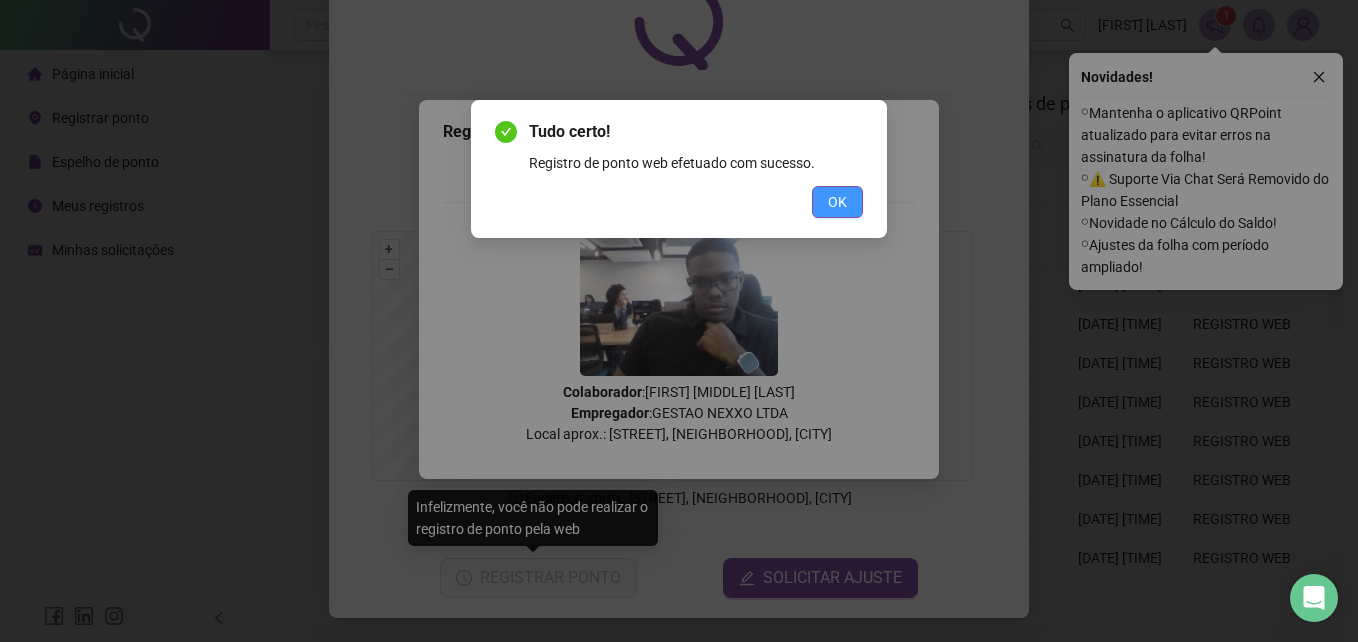 click on "OK" at bounding box center [837, 202] 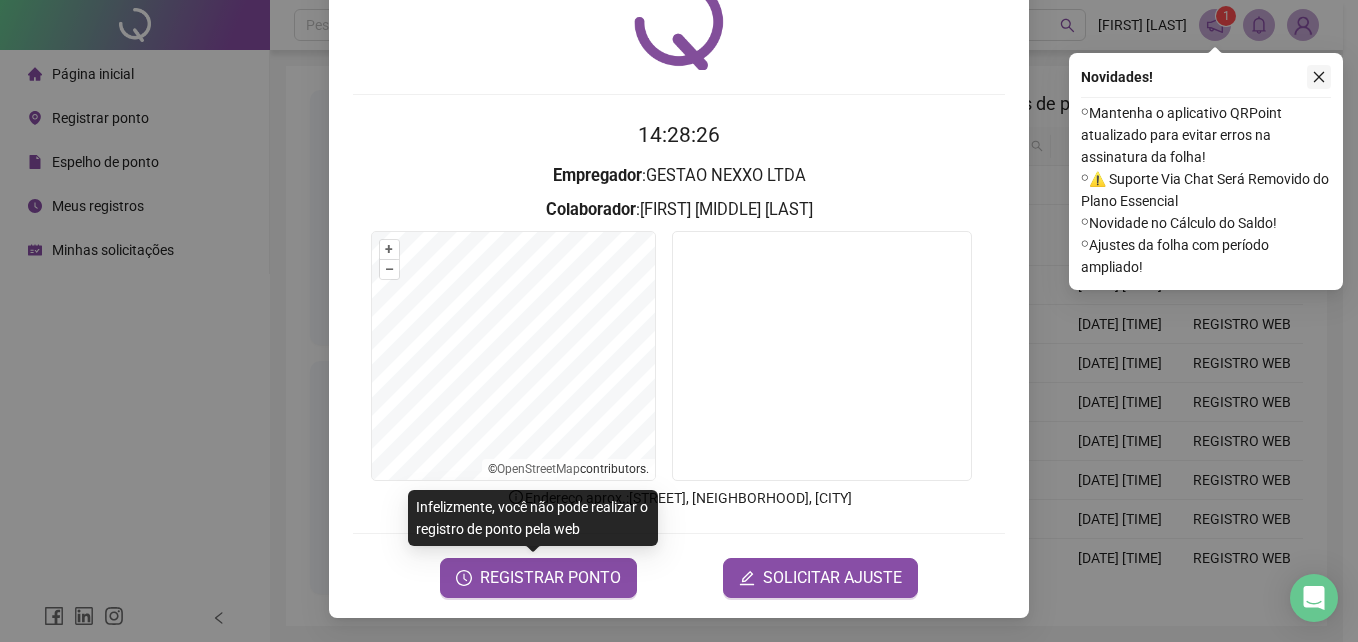 click 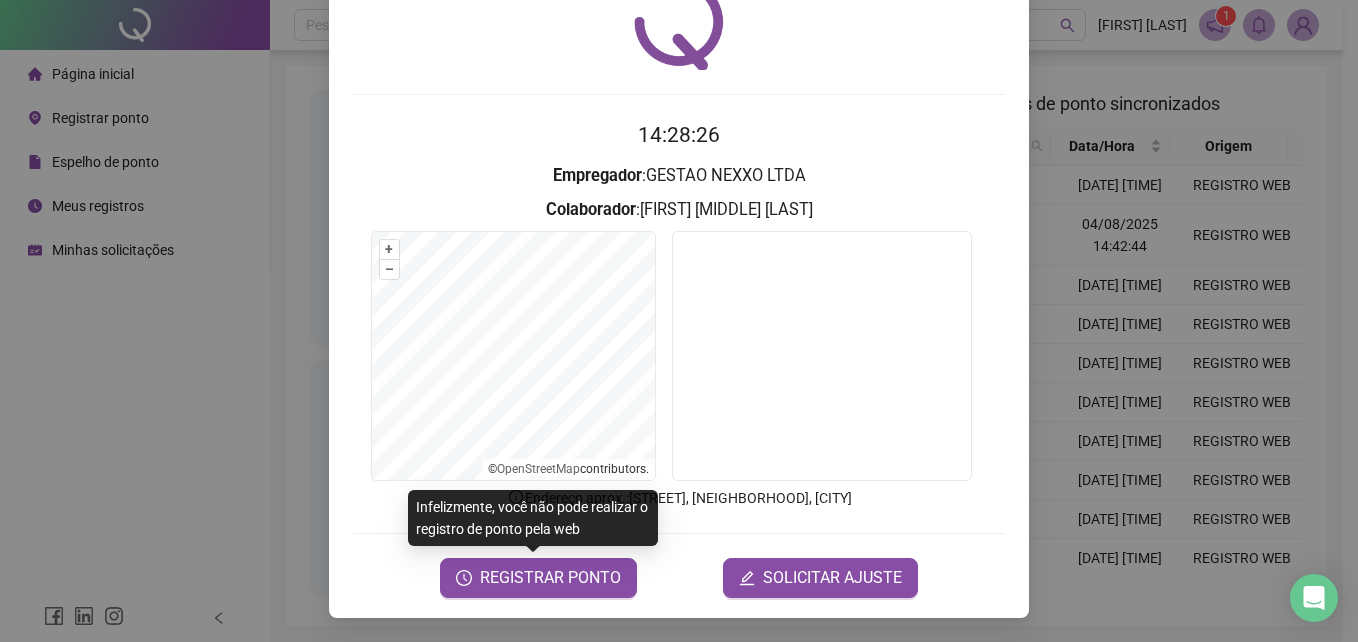 click on "14:28:26 Empregador :  GESTAO NEXXO LTDA Colaborador :  VICTOR SOUZA DE QUEIROZ TAVARES + – ⇧ › ©  OpenStreetMap  contributors. Endereço aprox. :  Avenida Luís Viana Filho, Patamares, Salvador REGISTRAR PONTO SOLICITAR AJUSTE" at bounding box center (679, 358) 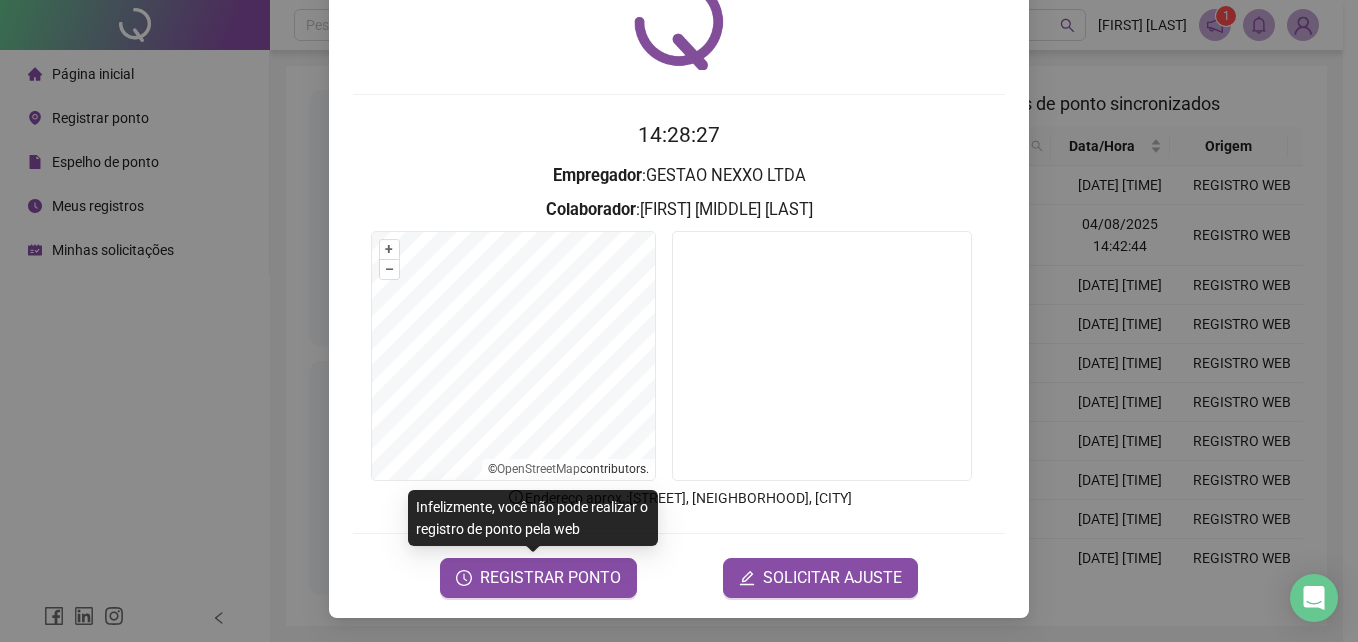 click on "Registro de ponto web 14:28:27 Empregador :  GESTAO NEXXO LTDA Colaborador :  VICTOR SOUZA DE QUEIROZ TAVARES + – ⇧ › ©  OpenStreetMap  contributors. Endereço aprox. :  Avenida Luís Viana Filho, Patamares, Salvador REGISTRAR PONTO SOLICITAR AJUSTE" at bounding box center (679, 321) 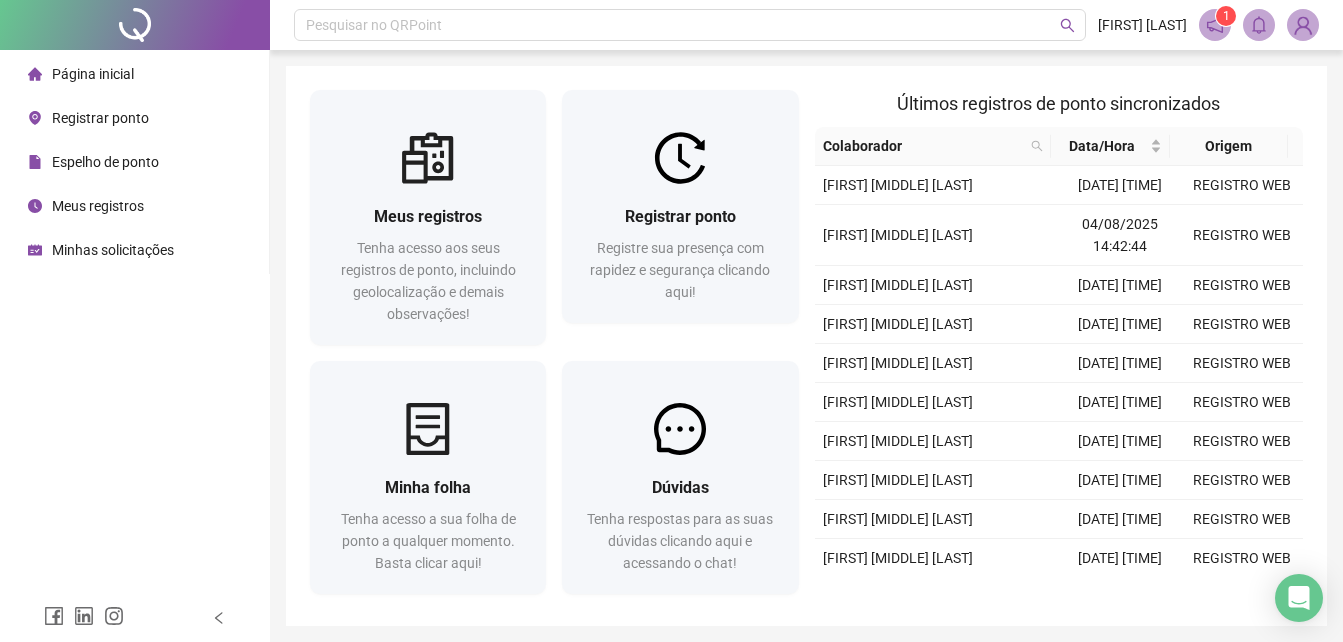 click on "Registrar ponto" at bounding box center (134, 118) 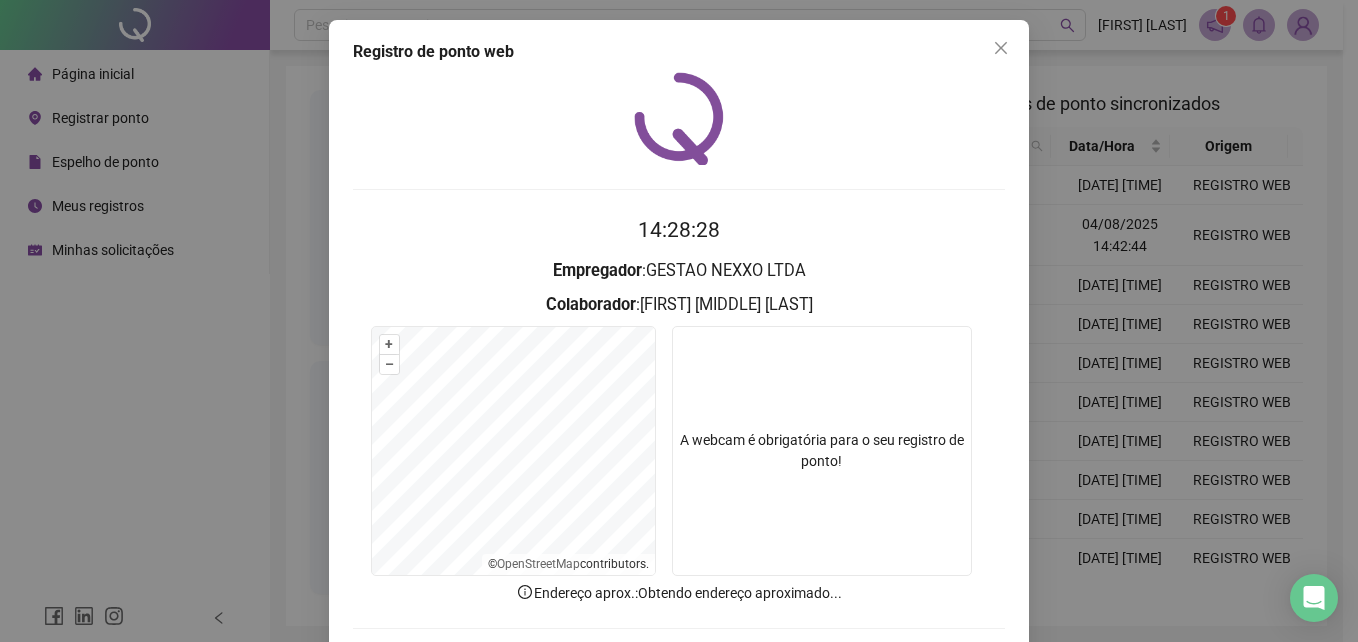 click on "Registro de ponto web 14:28:28 Empregador :  GESTAO NEXXO LTDA Colaborador :  VICTOR SOUZA DE QUEIROZ TAVARES + – ⇧ › ©  OpenStreetMap  contributors. A webcam é obrigatória para o seu registro de ponto! Endereço aprox. :  Obtendo endereço aproximado... REGISTRAR PONTO SOLICITAR AJUSTE" at bounding box center (679, 321) 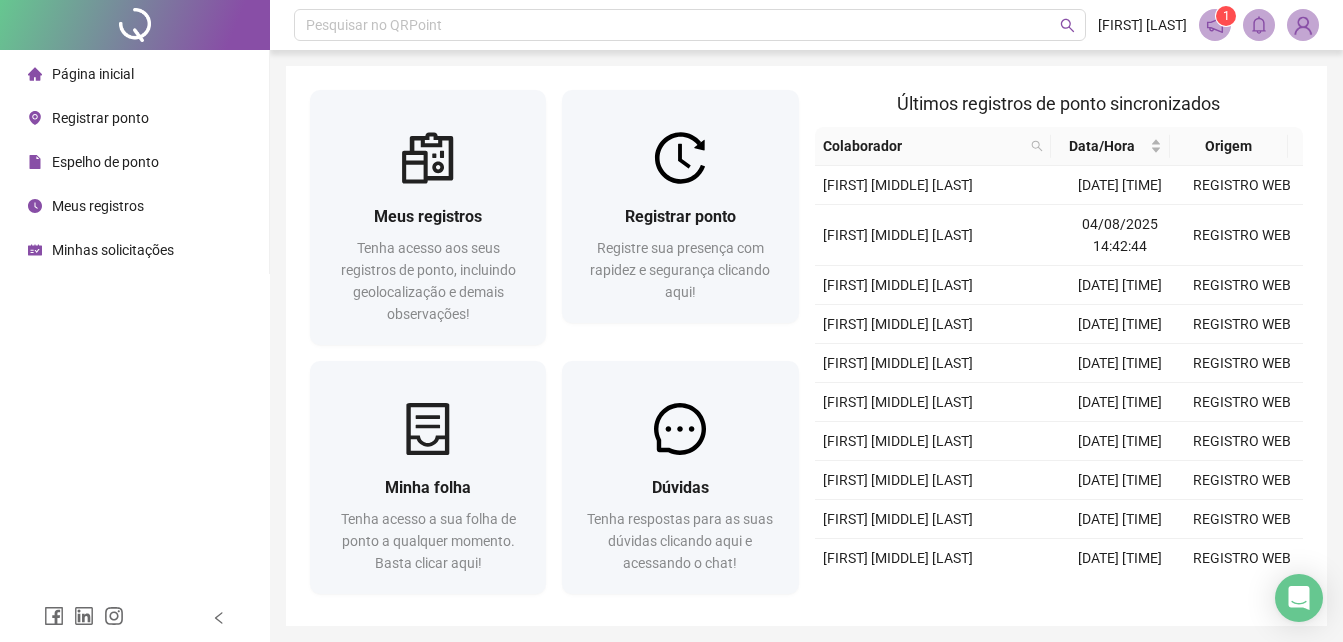 click on "Espelho de ponto" at bounding box center [134, 162] 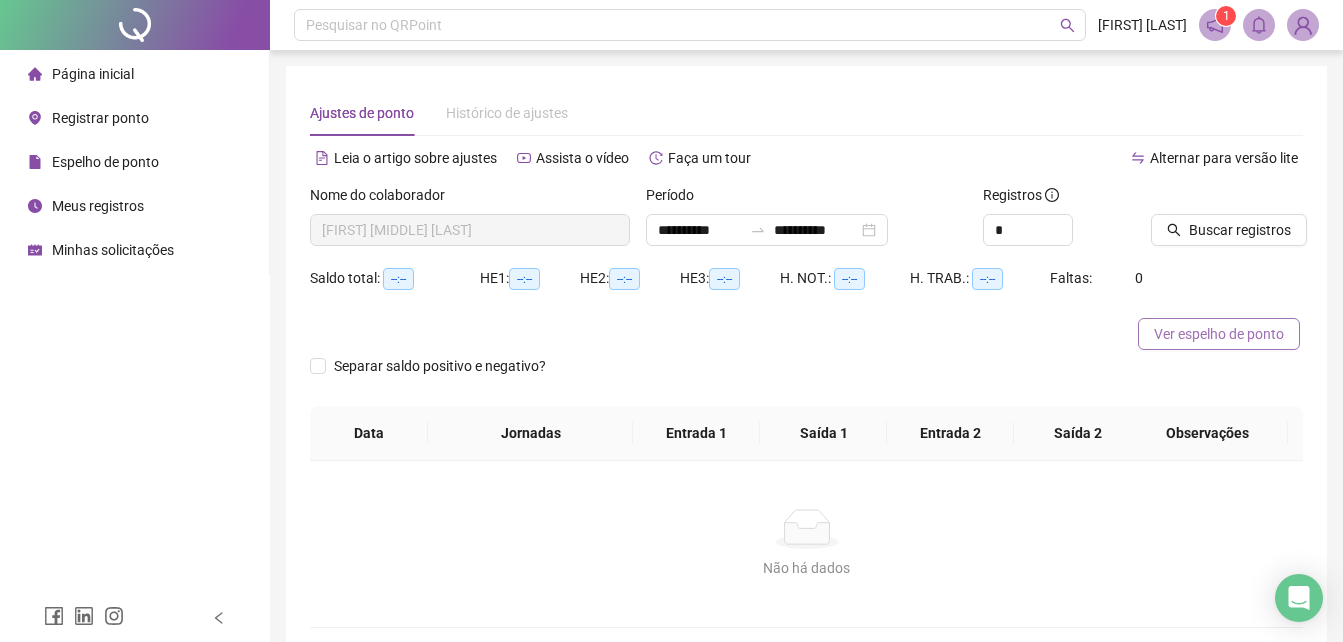 click on "Ver espelho de ponto" at bounding box center (1219, 334) 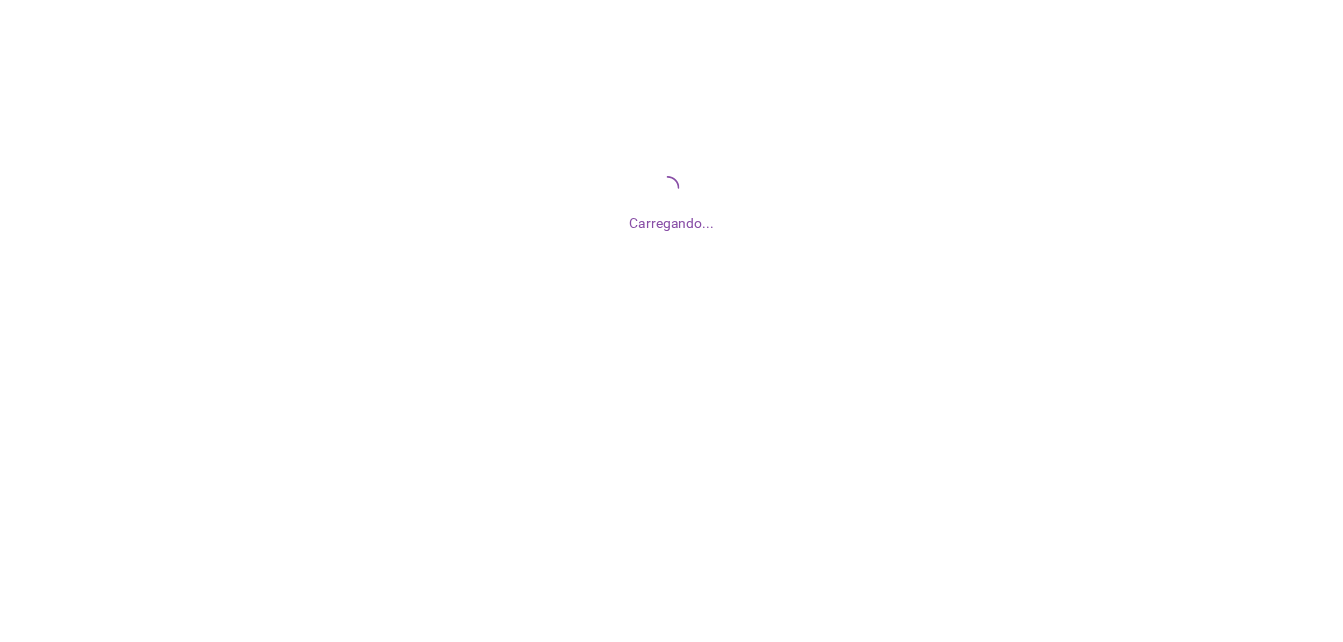 scroll, scrollTop: 0, scrollLeft: 0, axis: both 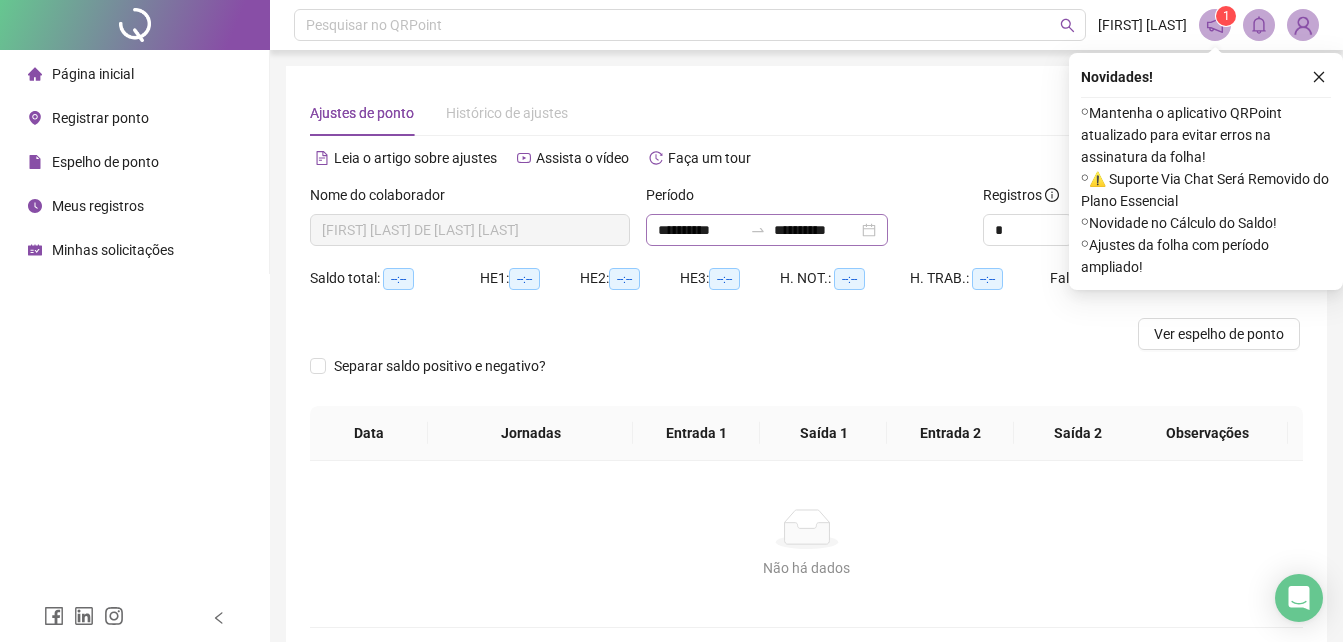 click on "**********" at bounding box center [767, 230] 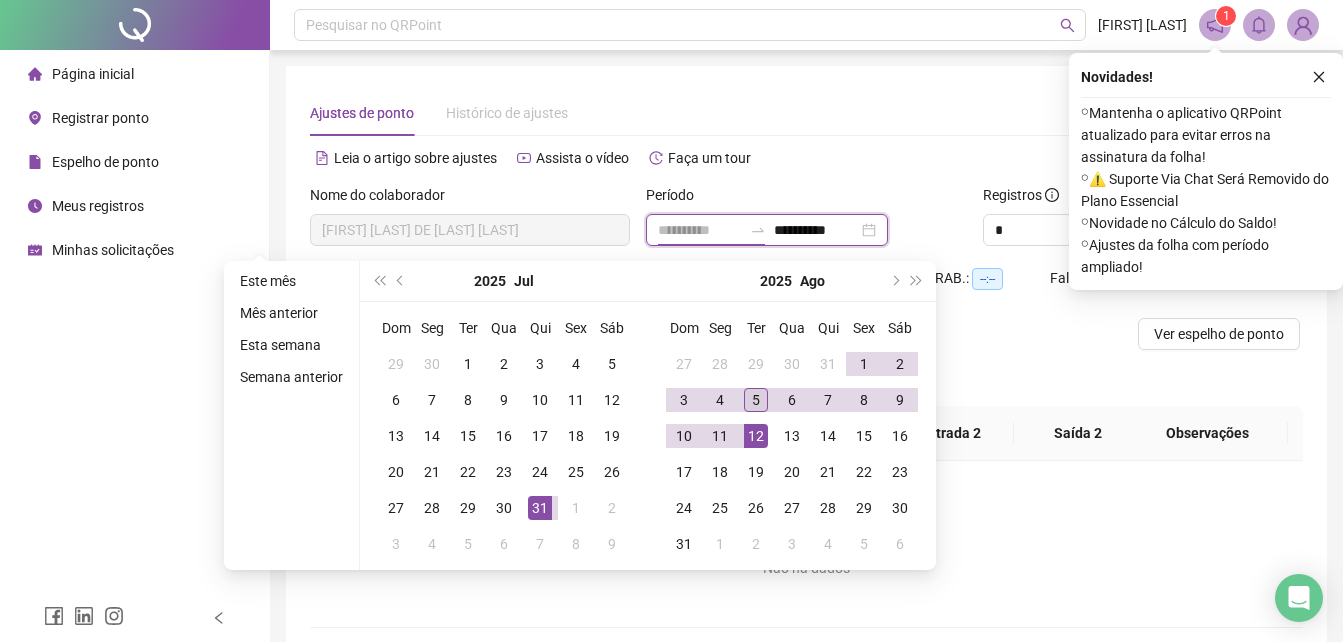type on "**********" 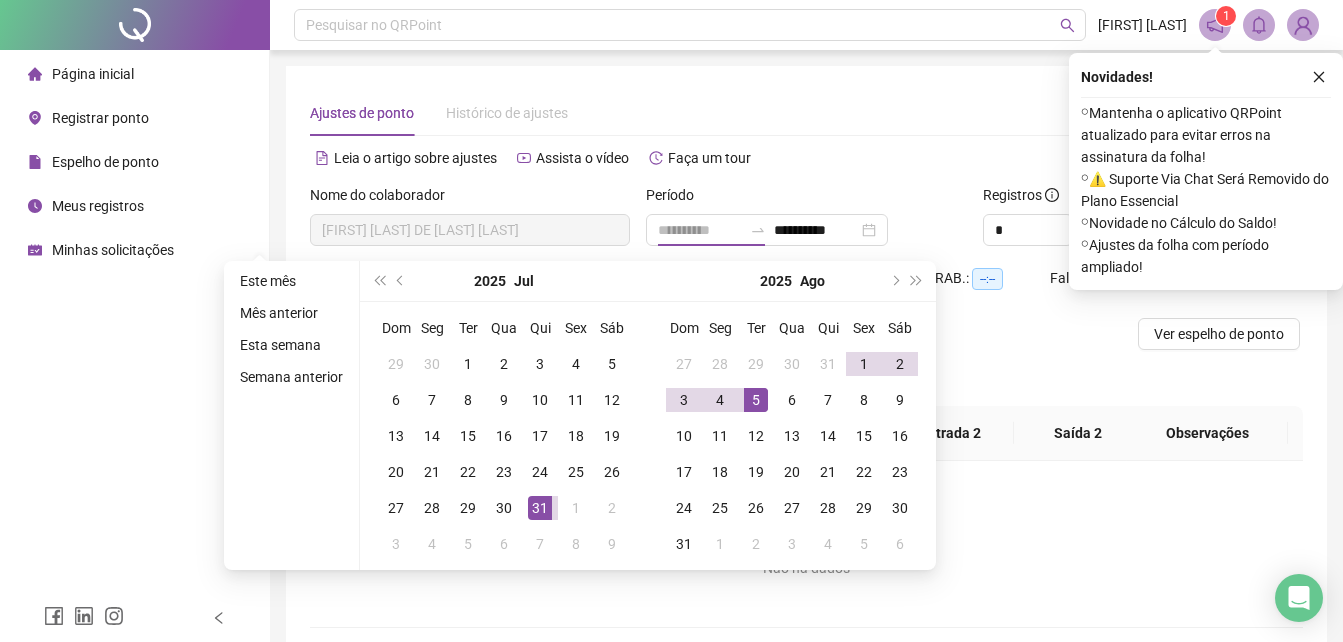click on "5" at bounding box center (756, 400) 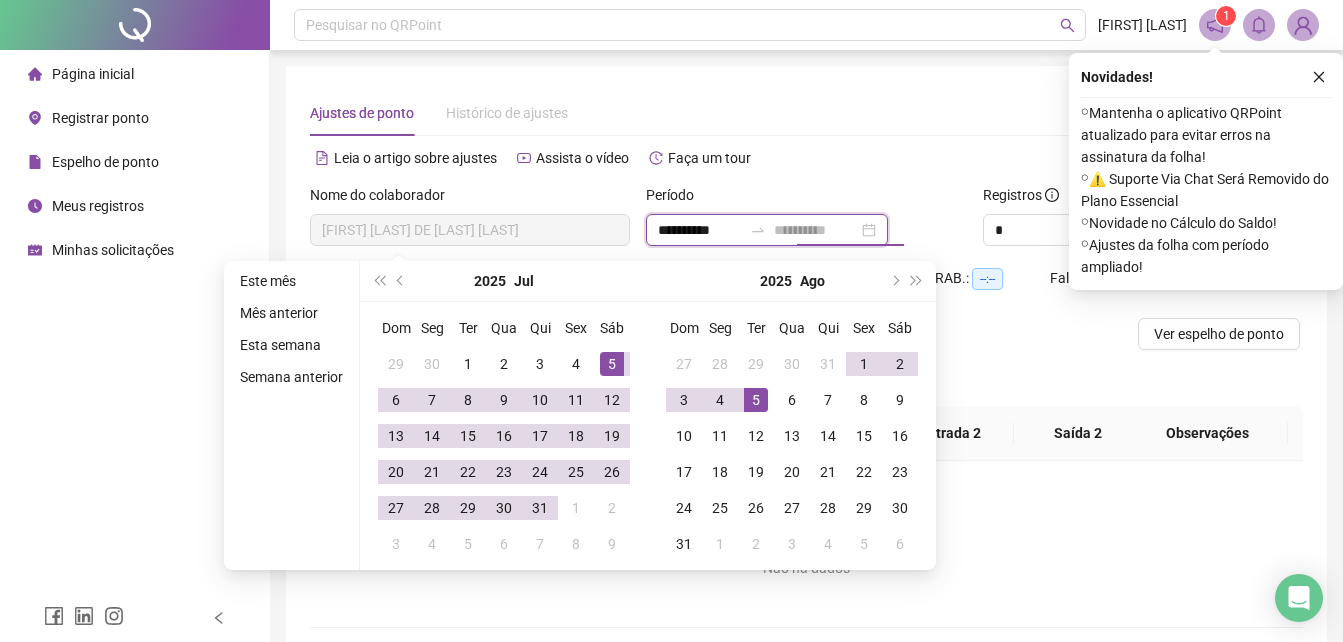 type on "**********" 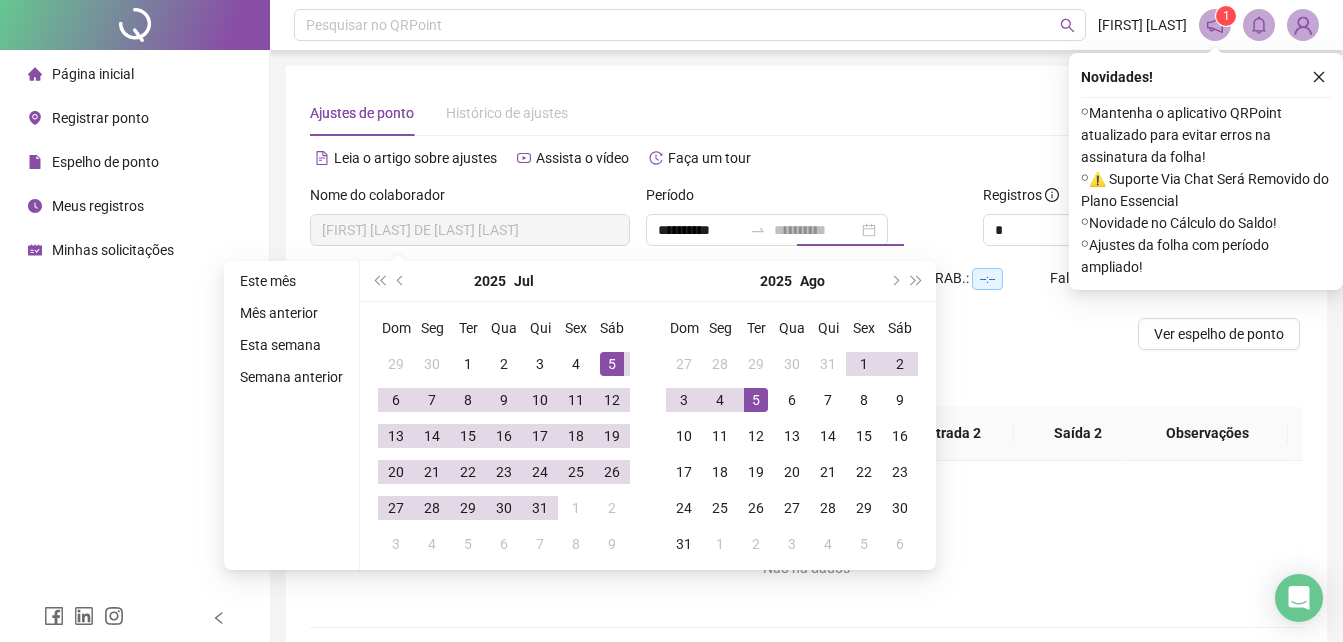 click on "5" at bounding box center [612, 364] 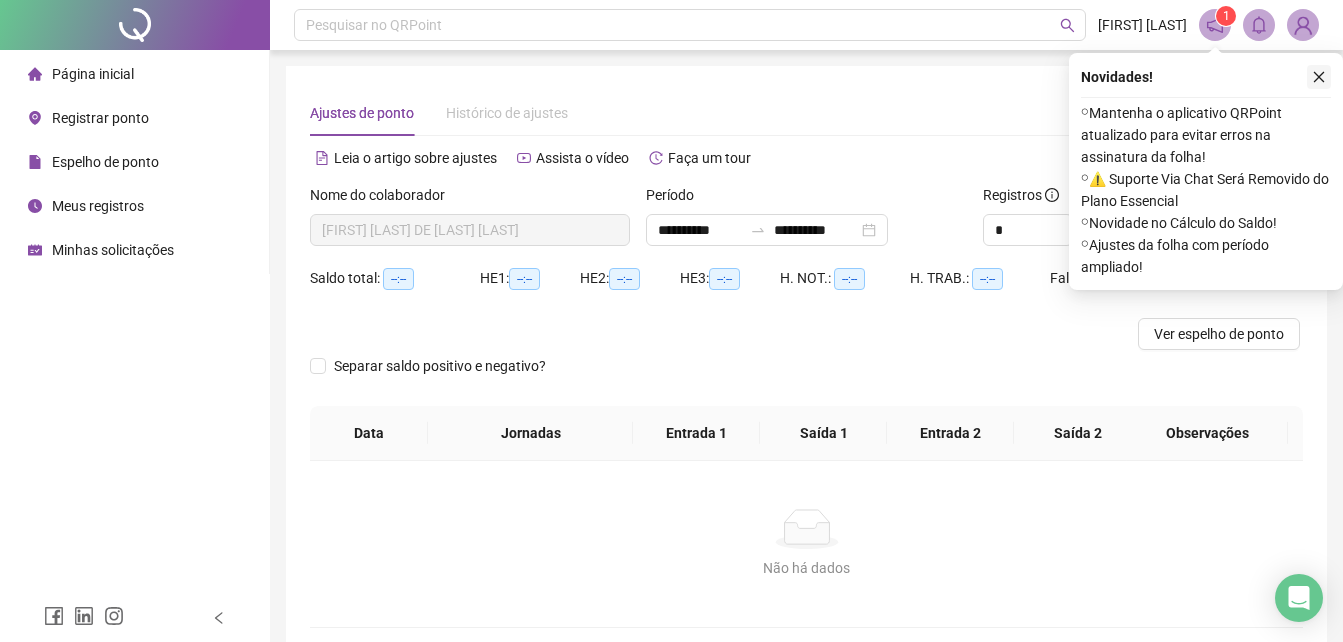 click 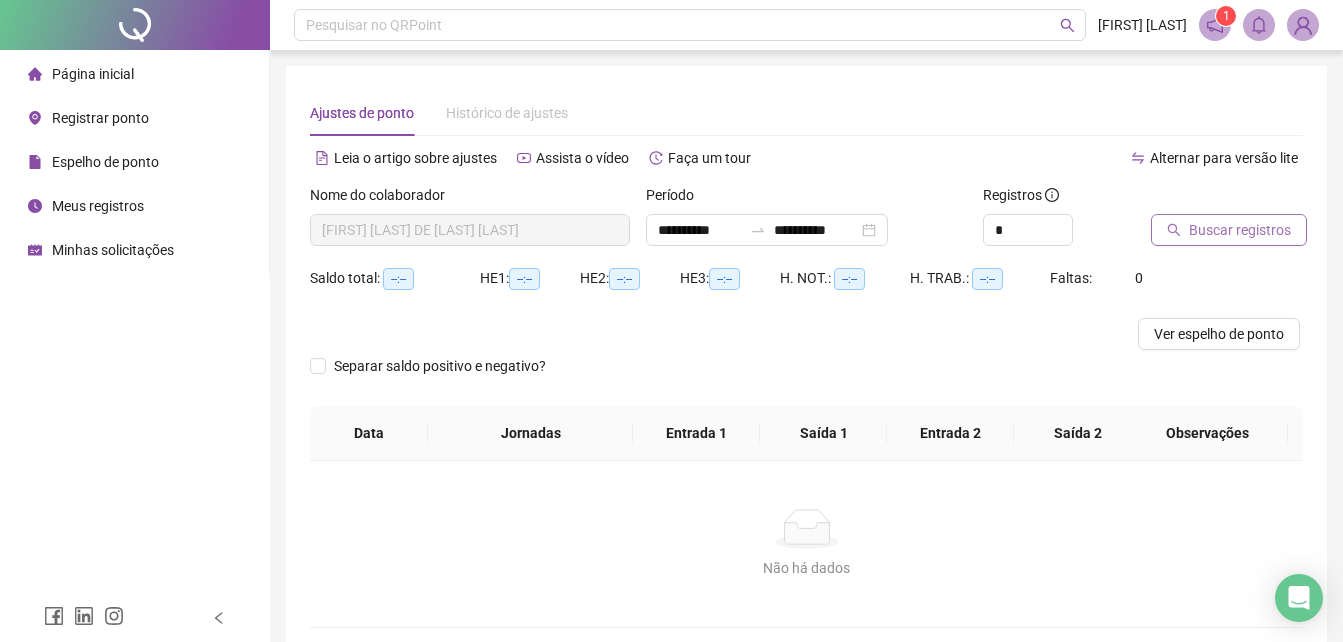click on "Buscar registros" at bounding box center [1240, 230] 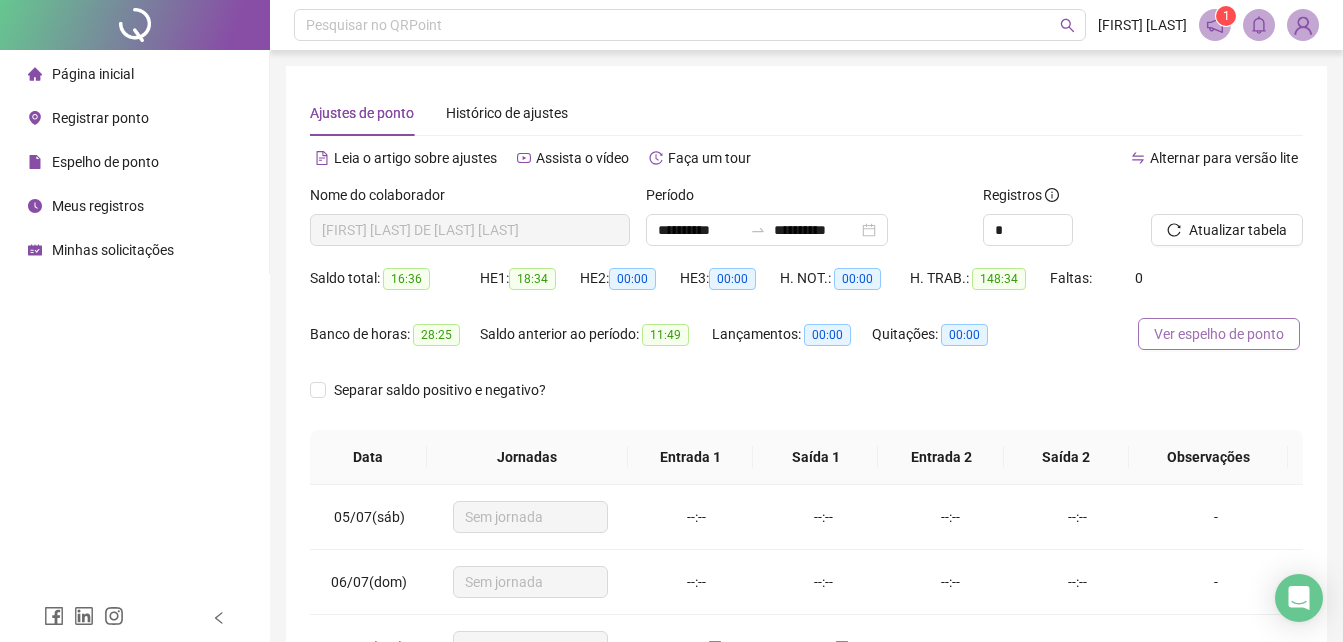 click on "Ver espelho de ponto" at bounding box center (1219, 334) 